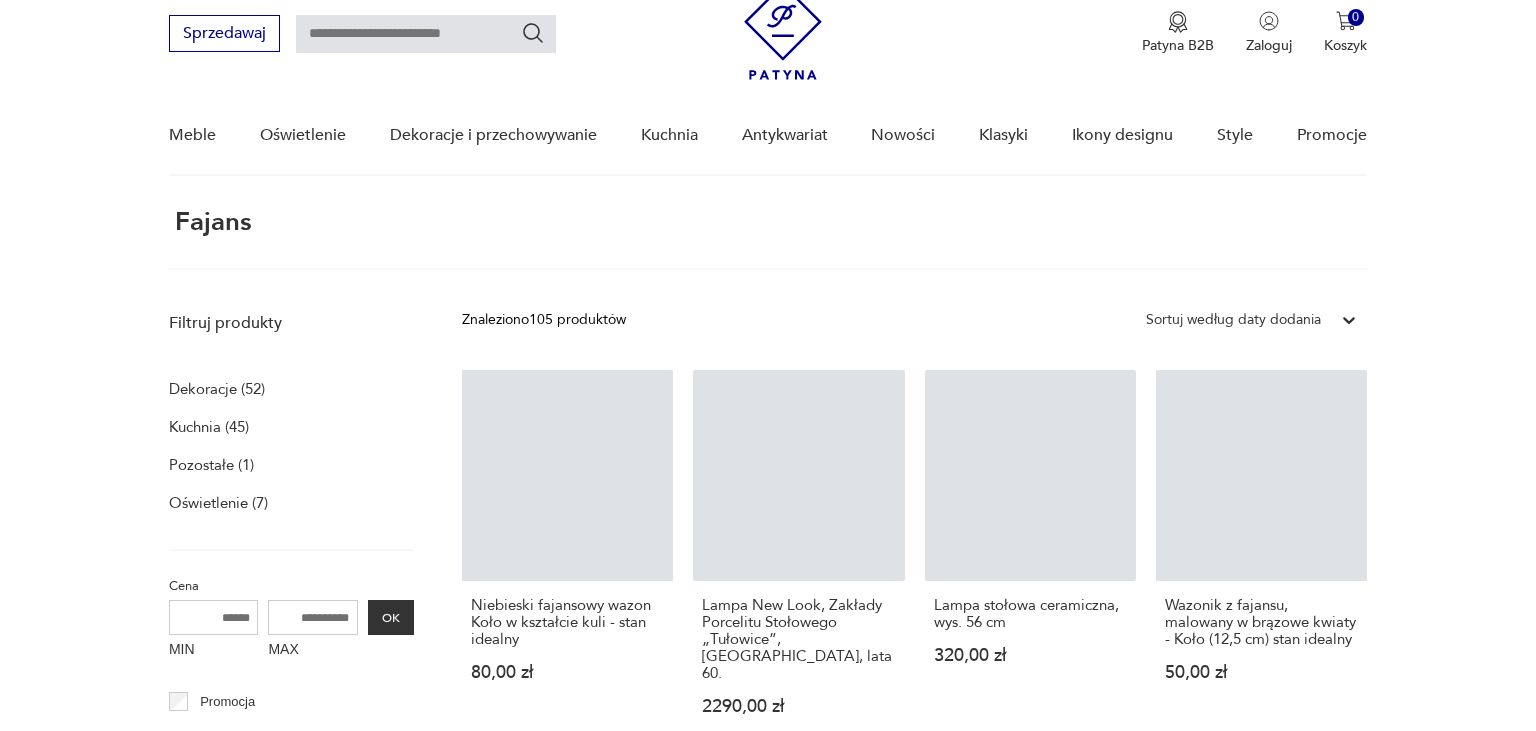 scroll, scrollTop: 74, scrollLeft: 0, axis: vertical 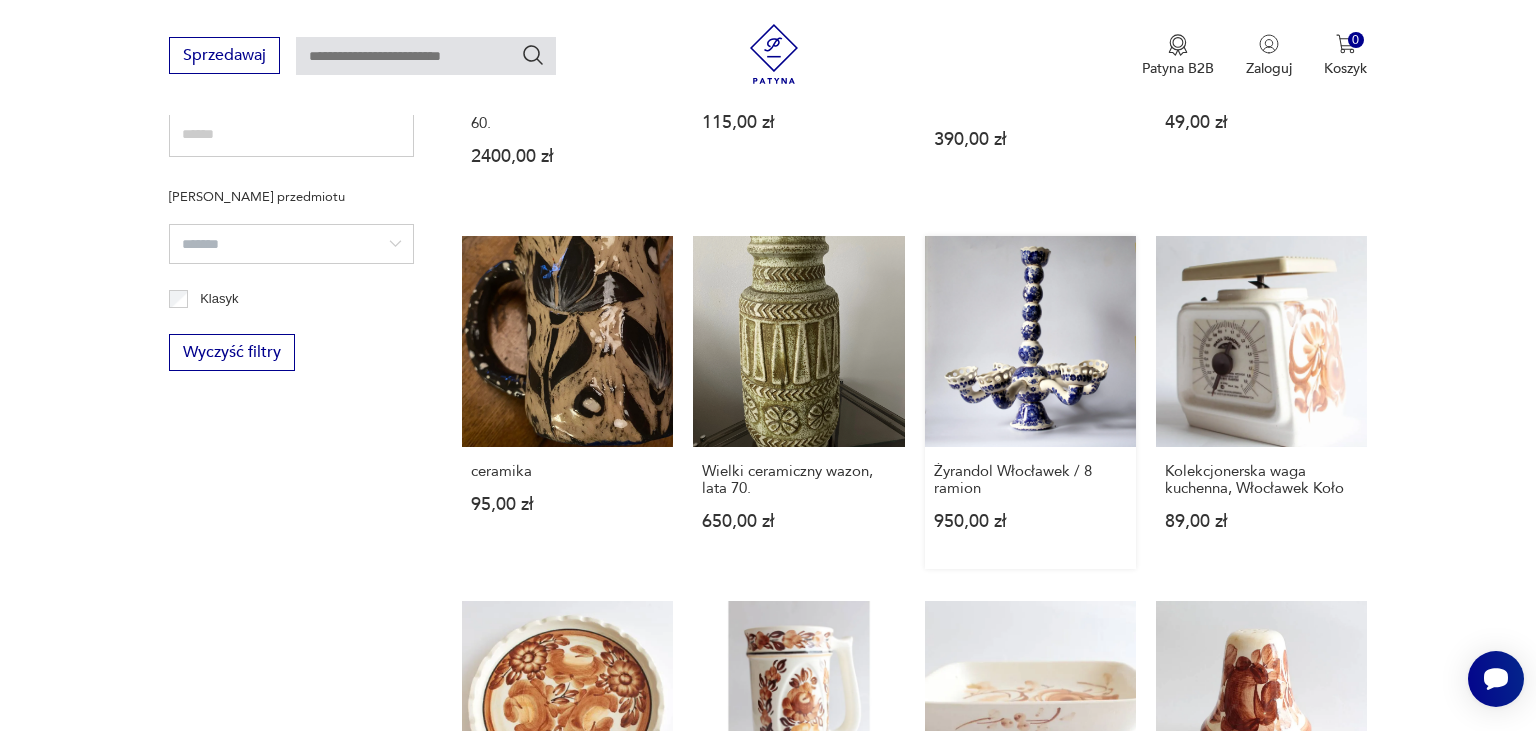 click on "Żyrandol Włocławek / 8 ramion 950,00 zł" at bounding box center [1030, 402] 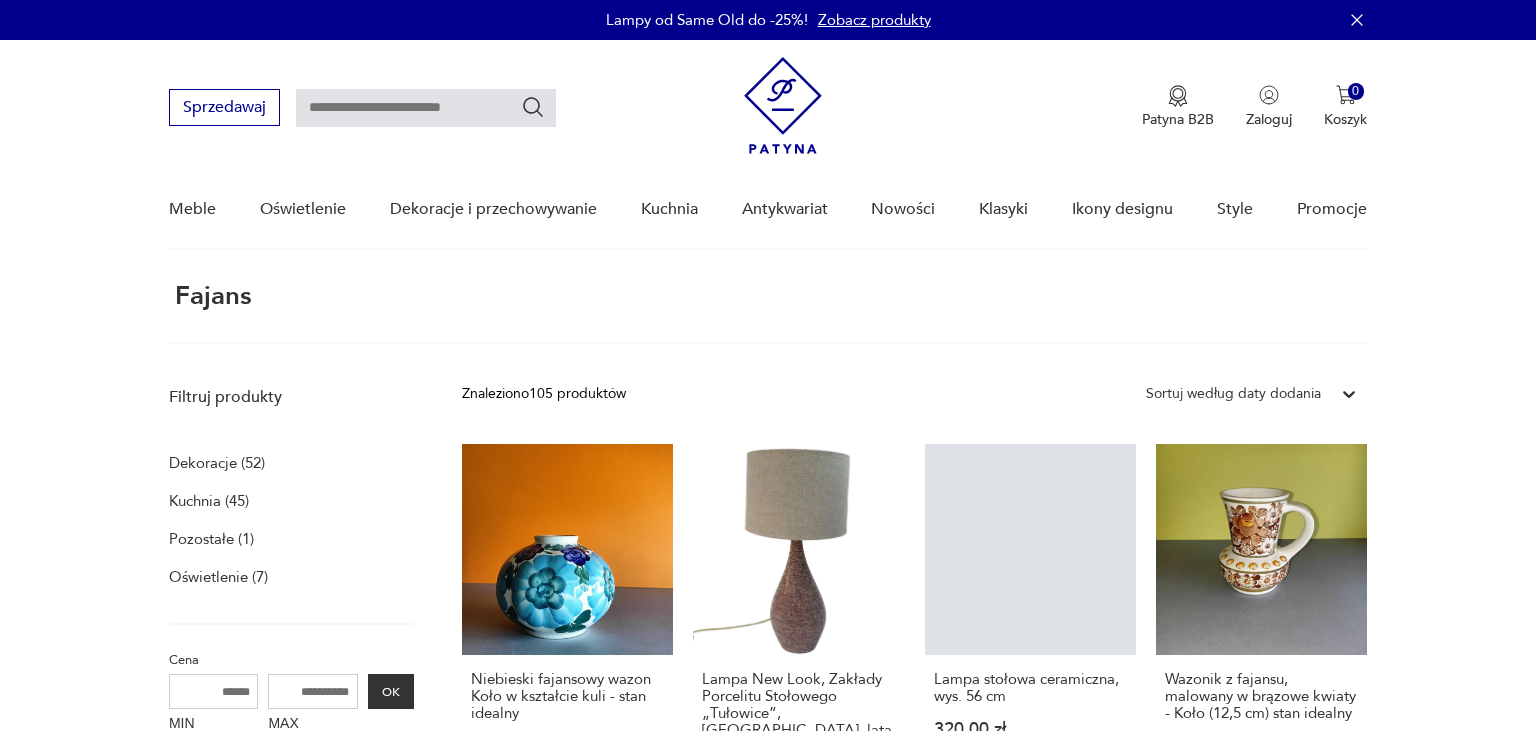 scroll, scrollTop: 74, scrollLeft: 0, axis: vertical 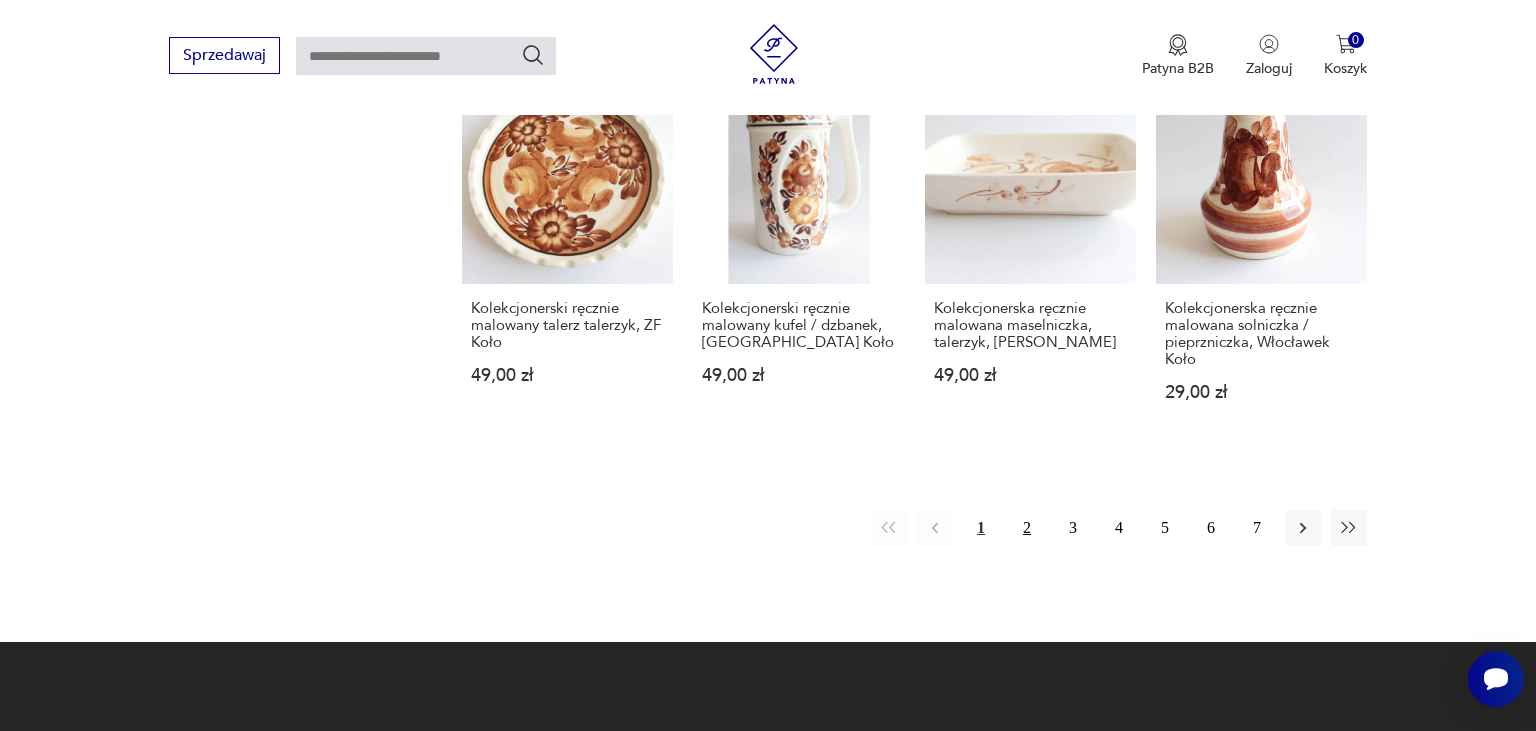 click on "2" at bounding box center (1027, 528) 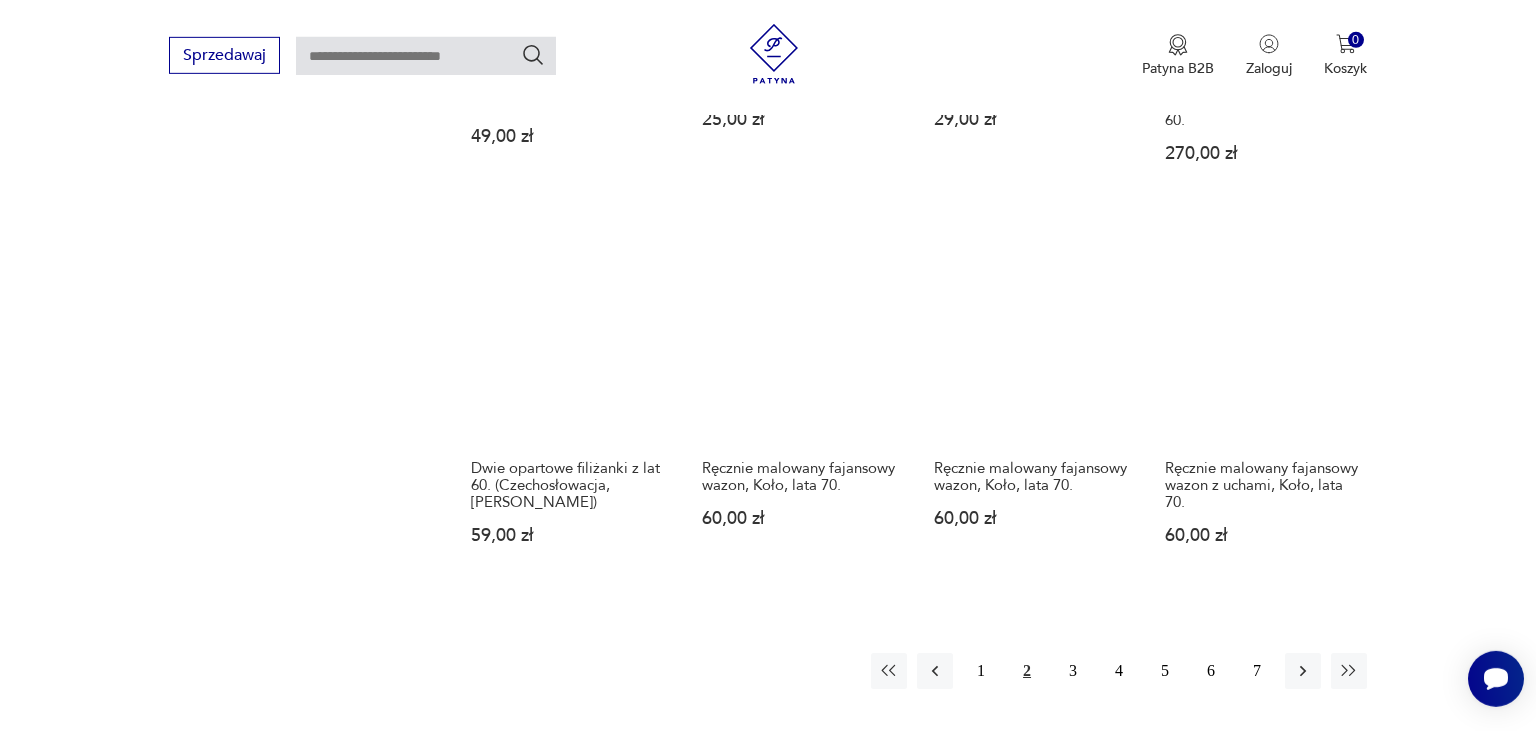 scroll, scrollTop: 1446, scrollLeft: 0, axis: vertical 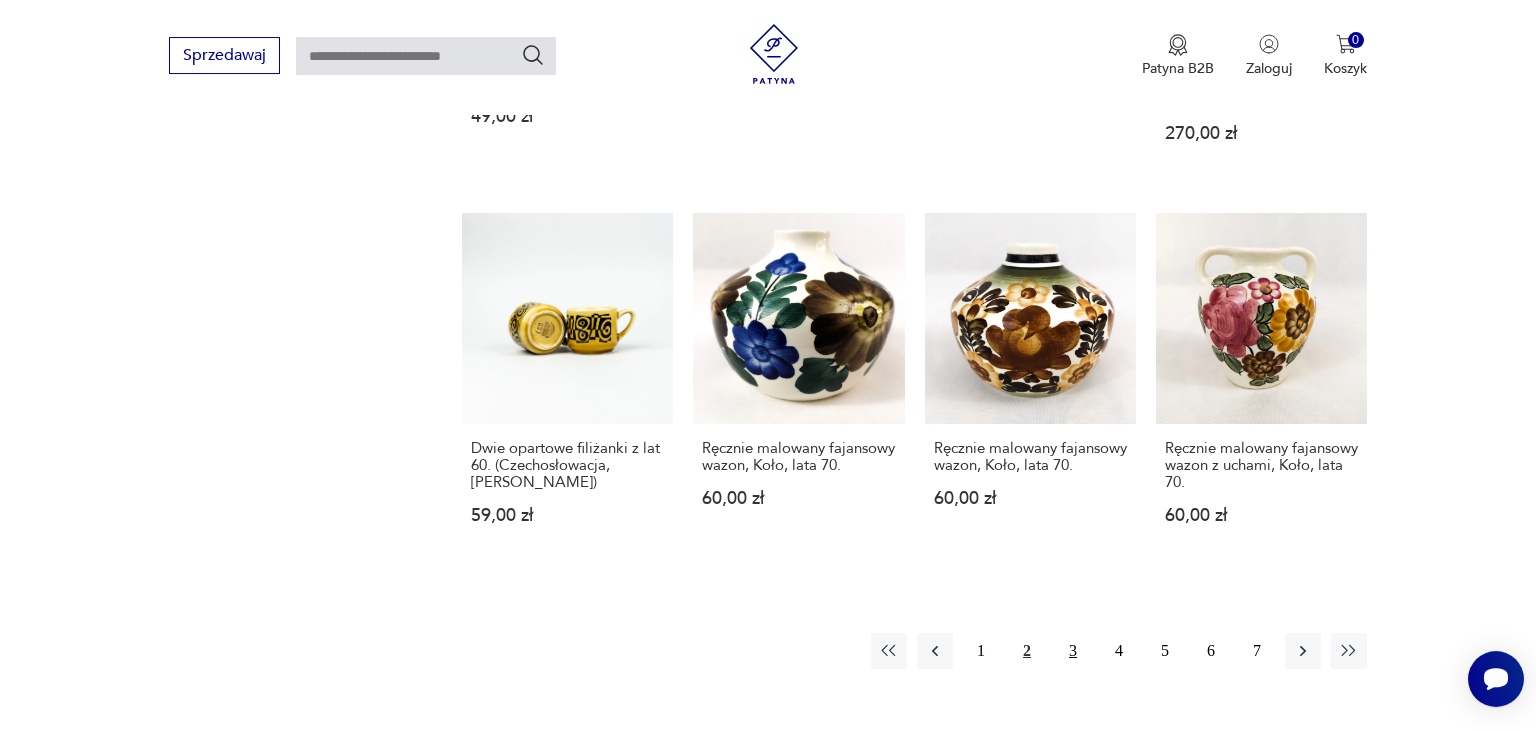 click on "3" at bounding box center (1073, 651) 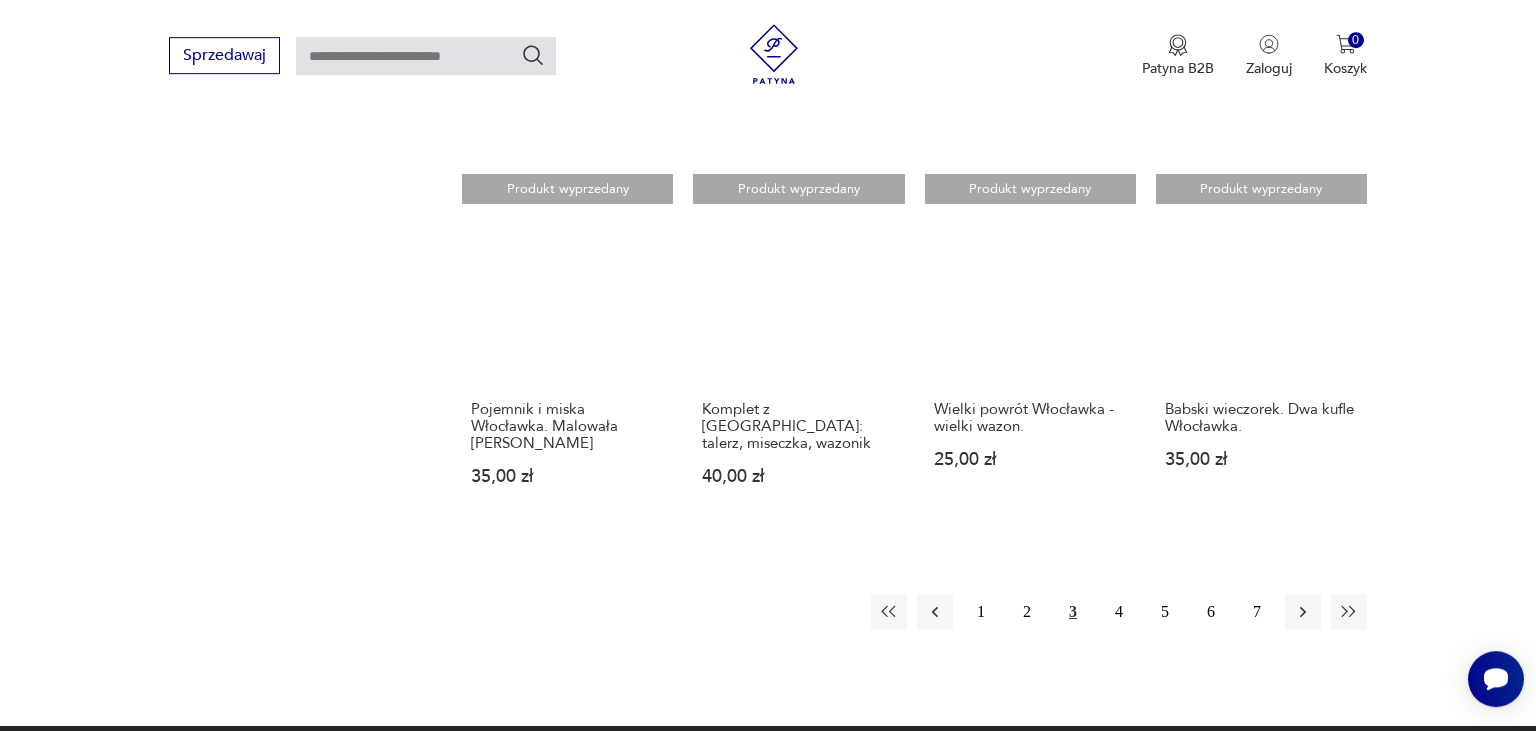 scroll, scrollTop: 1446, scrollLeft: 0, axis: vertical 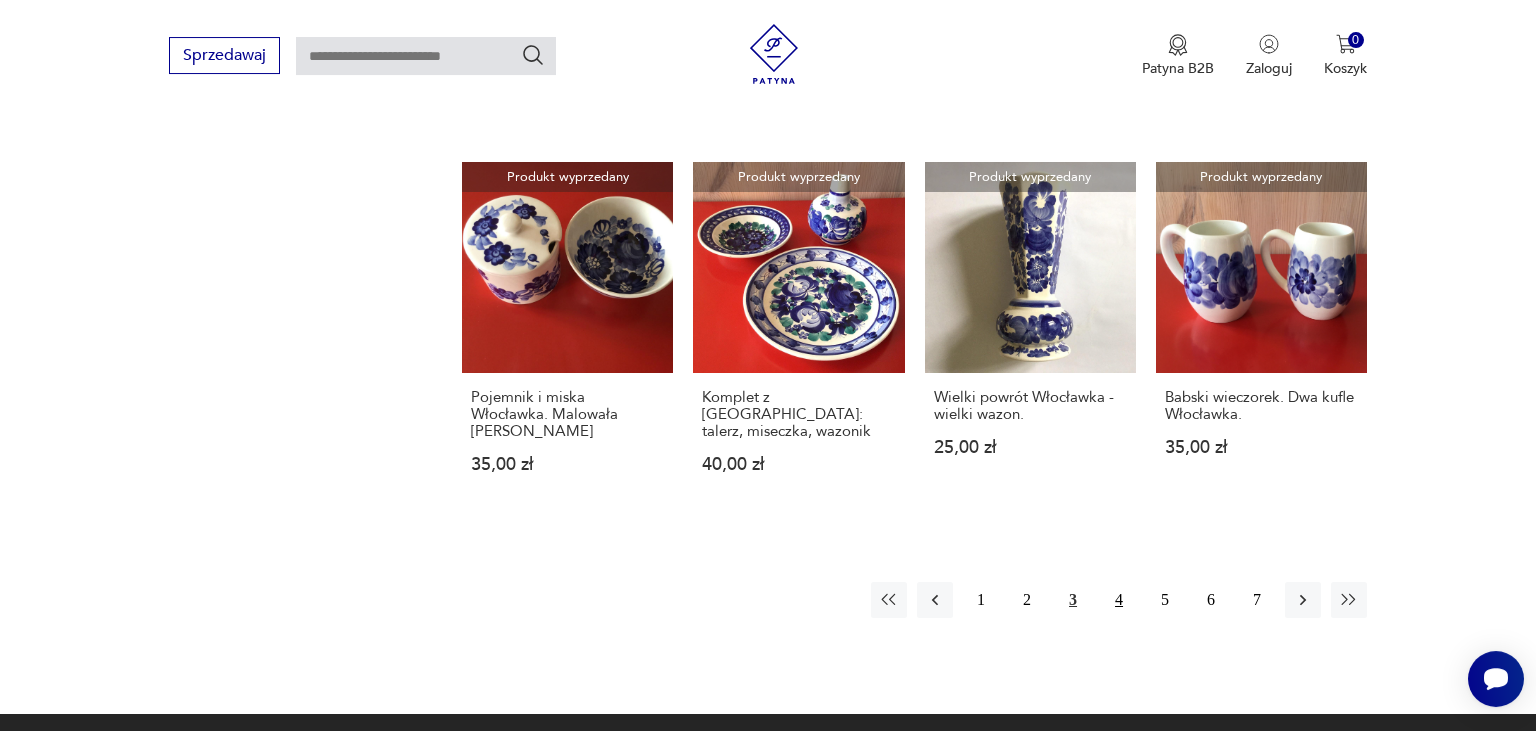 click on "4" at bounding box center [1119, 600] 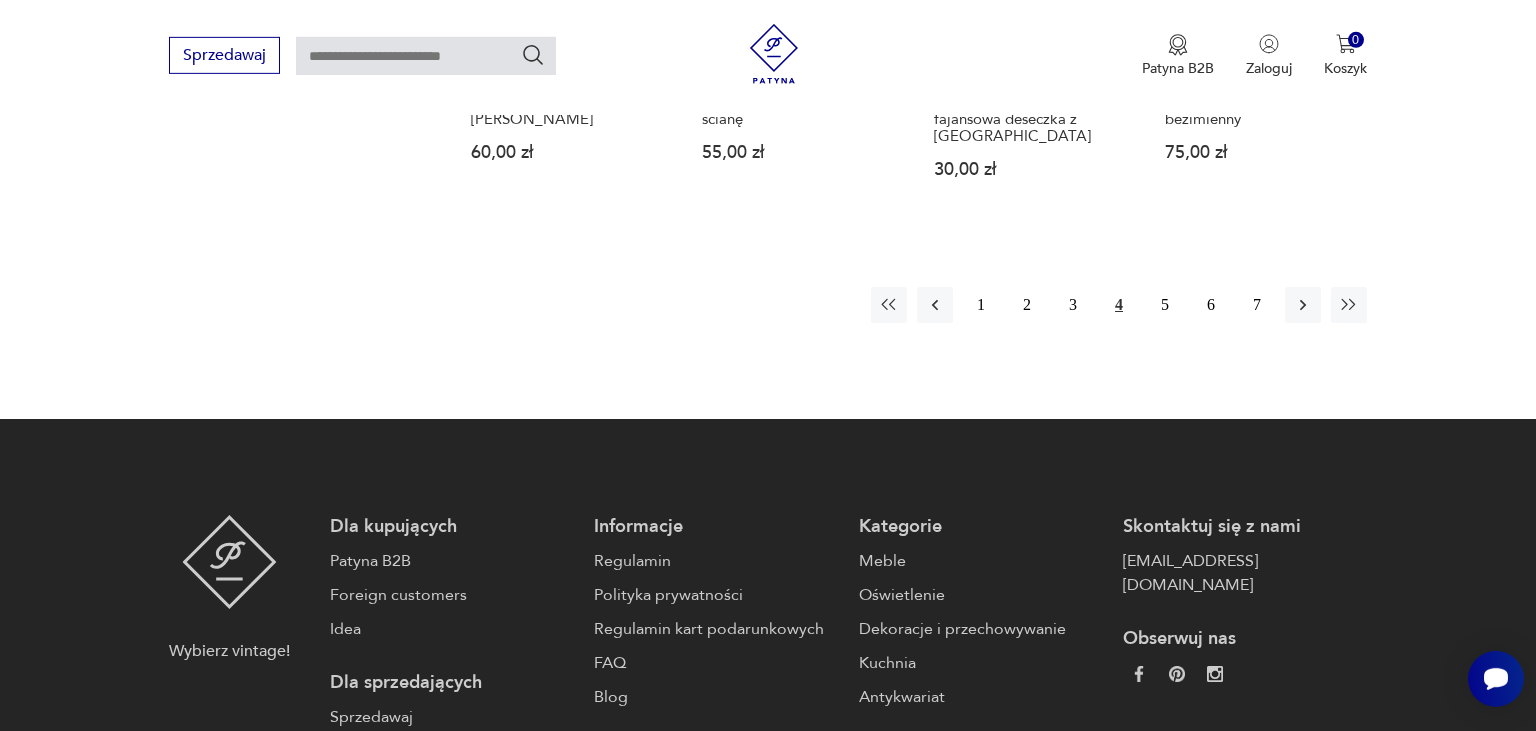 scroll, scrollTop: 1763, scrollLeft: 0, axis: vertical 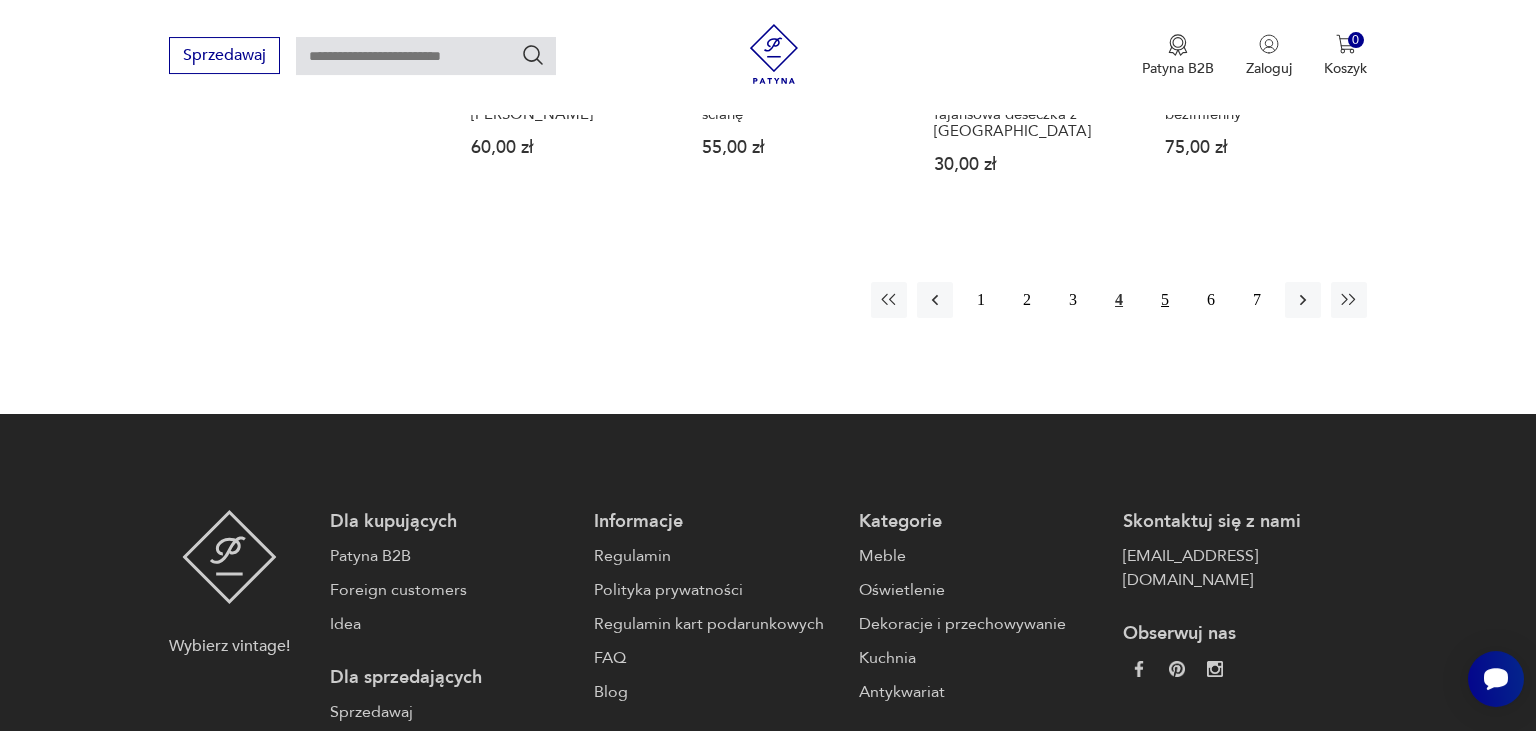 click on "5" at bounding box center (1165, 300) 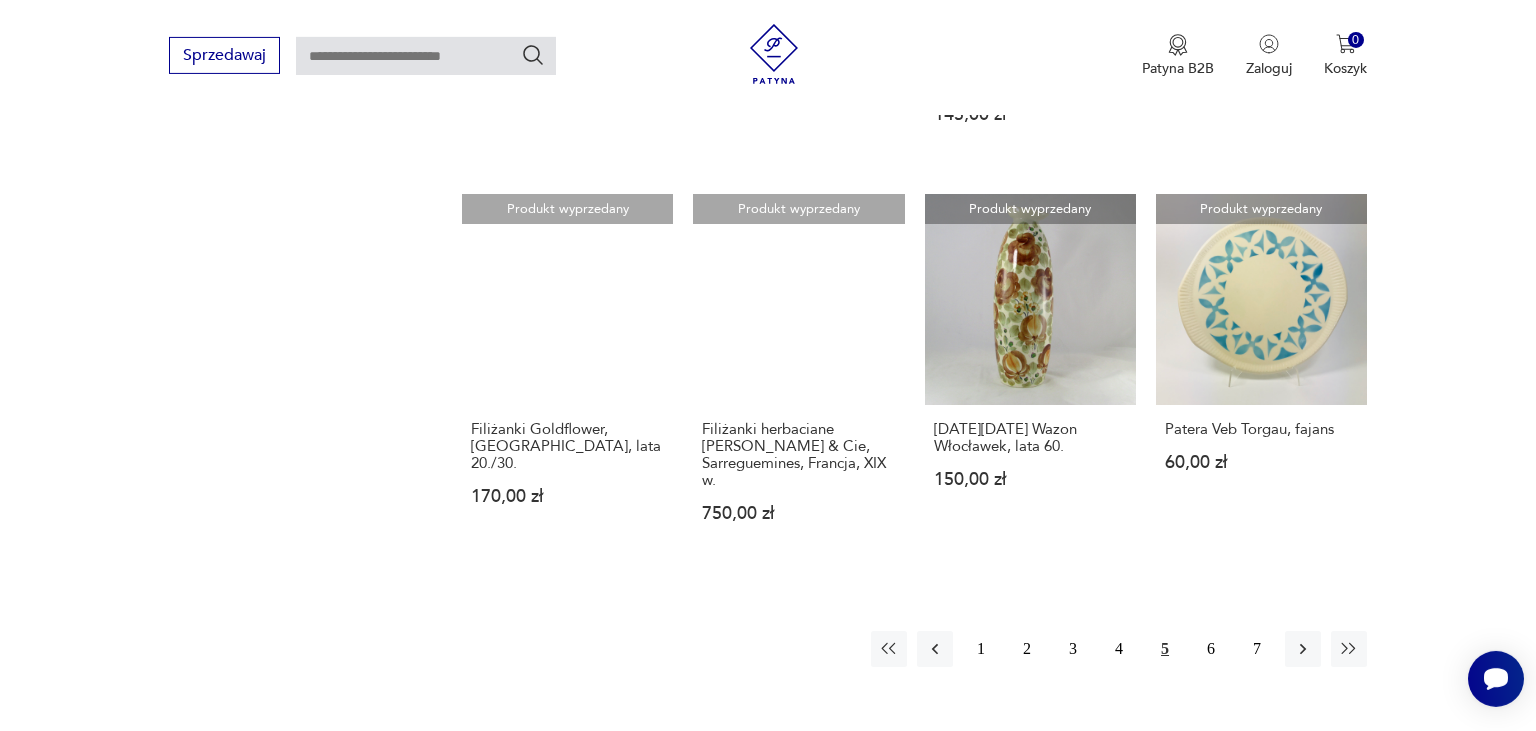 scroll, scrollTop: 1446, scrollLeft: 0, axis: vertical 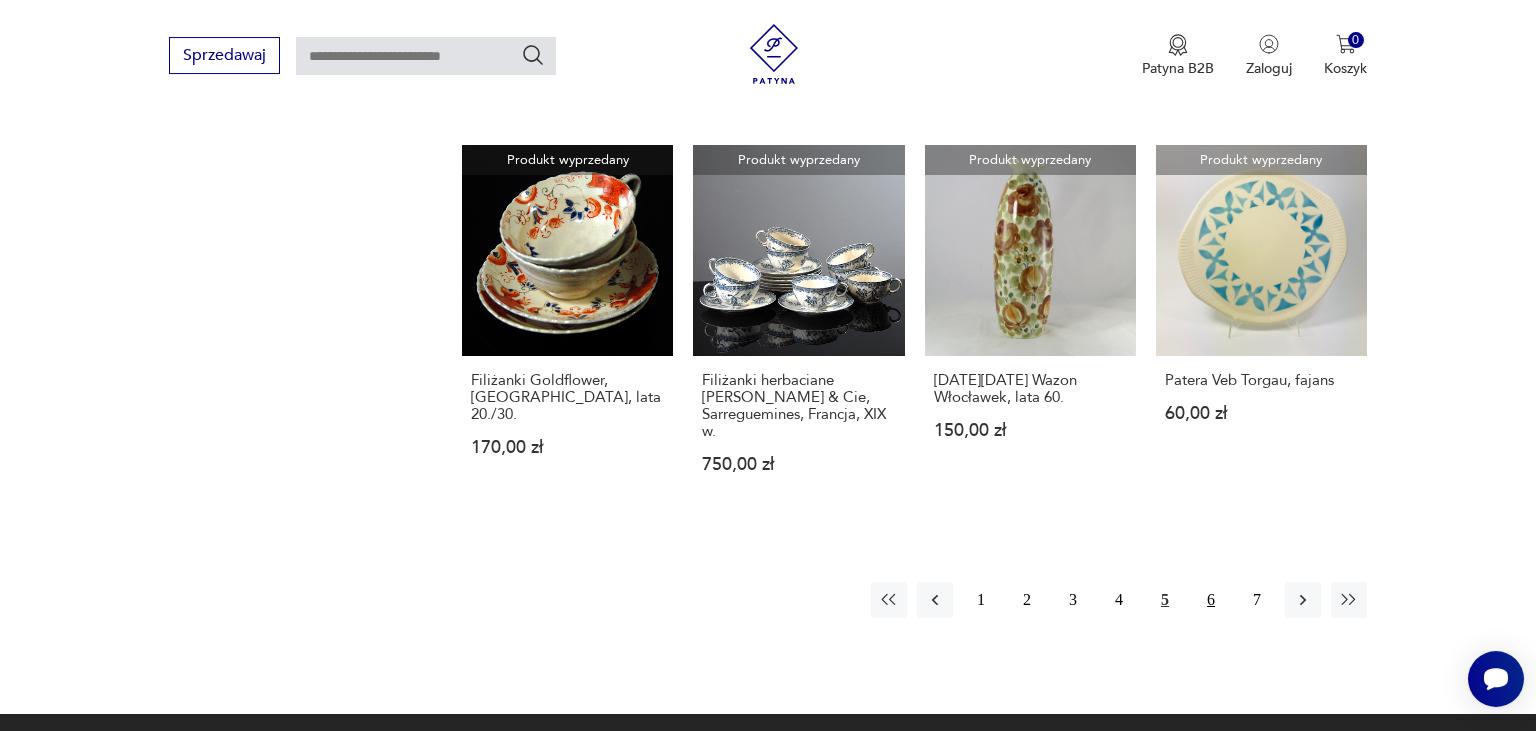click on "6" at bounding box center (1211, 600) 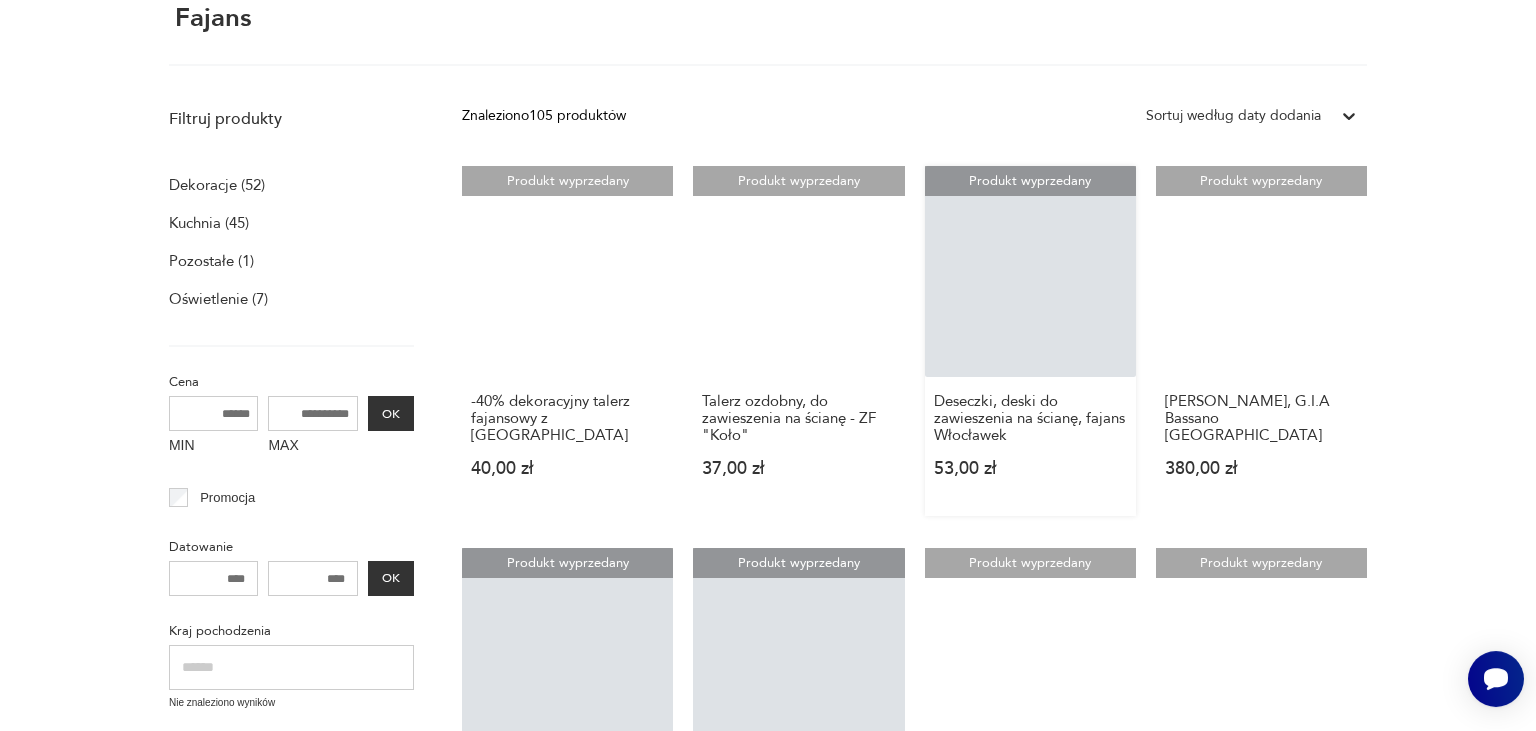 scroll, scrollTop: 285, scrollLeft: 0, axis: vertical 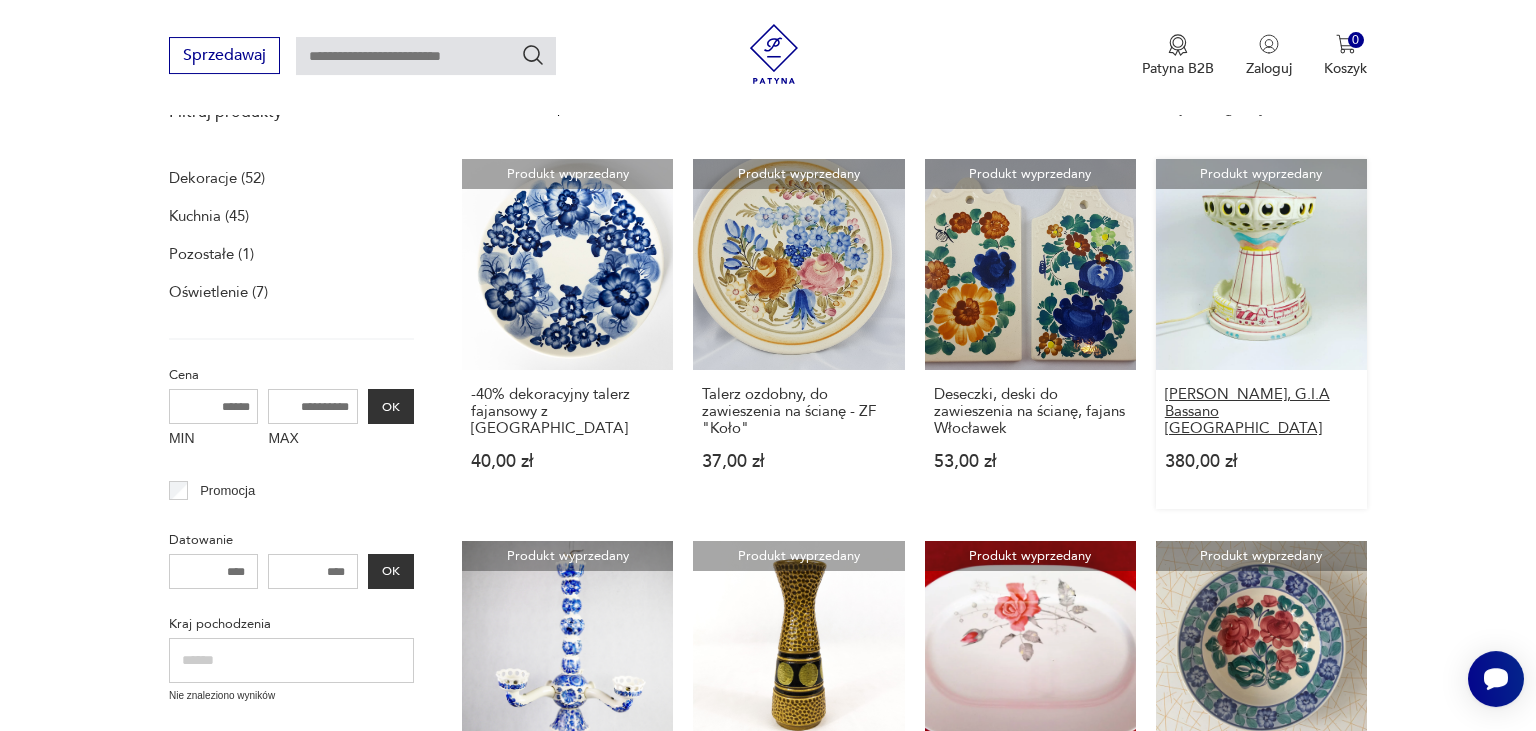 click on "[PERSON_NAME], G.I.A Bassano [GEOGRAPHIC_DATA]" at bounding box center (1261, 411) 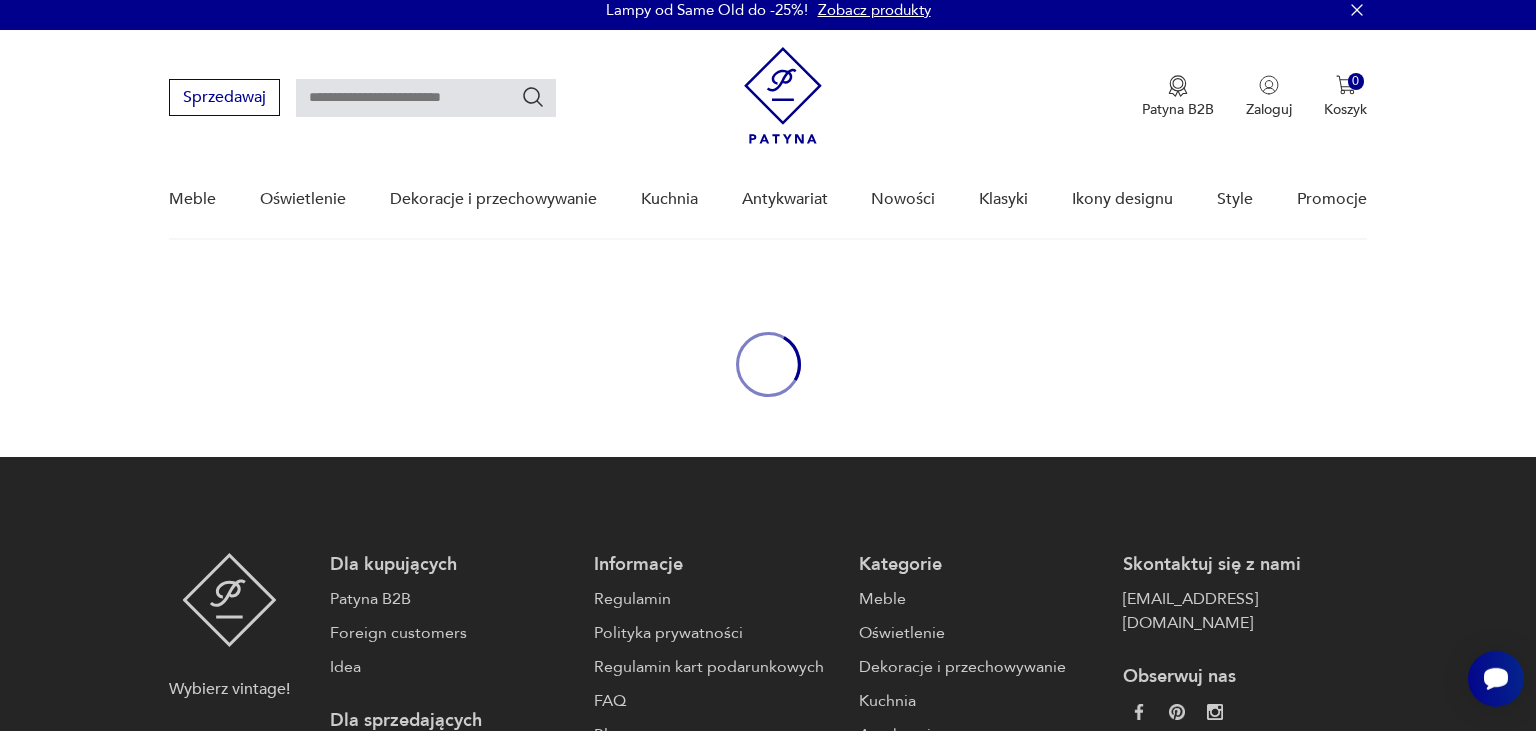 scroll, scrollTop: 0, scrollLeft: 0, axis: both 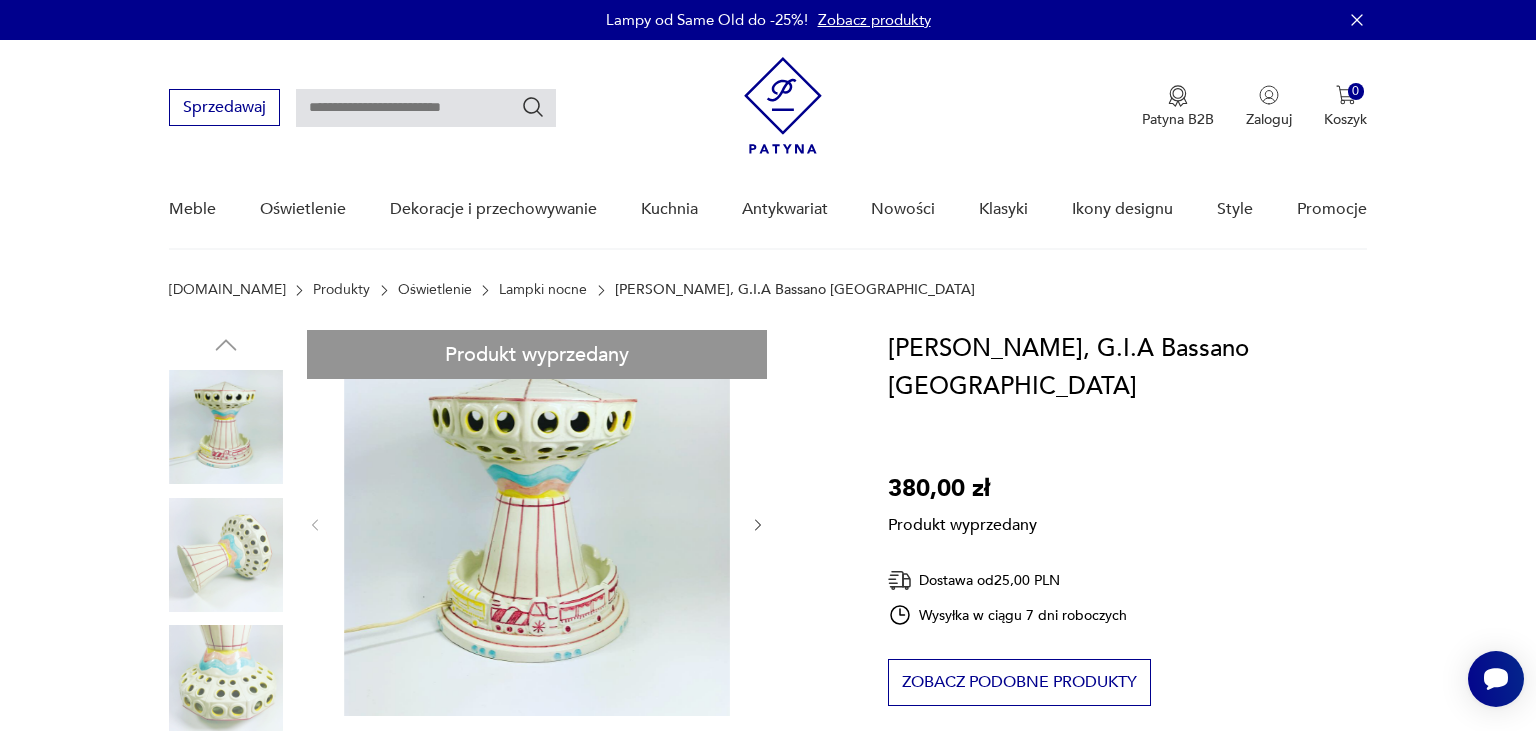 click on "Produkt wyprzedany Opis produktu Piękna, fajansowa lampa G.I.A Bassano [GEOGRAPHIC_DATA]. Lampa składa się z dwóch części, podstawy i klosza. Stan poprawny, na kloszu znajduje się pęknięcie z odpryskiem- widoczne na zdjęciu.
Wysokość 27 cm, średnica klosza na górze 22 cm. Rozwiń więcej Szczegóły produktu Tagi:   ceramika ,  lata 70. ,  fajans ,  Prezent dla dziecka ,  prezent ,  Pierwszy śnieg O sprzedawcy Zbiór Zweryfikowany sprzedawca Od 10 lat z Patyną Dostawa i zwroty Dostępne formy dostawy: Przesyłka zwykła   25,00 PLN Przesyłka priorytetowa   28,00 PLN Odbiór osobisty   0,00 PLN Zwroty: Jeśli z jakiegokolwiek powodu chcesz zwrócić zamówiony przedmiot, masz na to   14 dni od momentu otrzymania przesyłki." at bounding box center (504, 815) 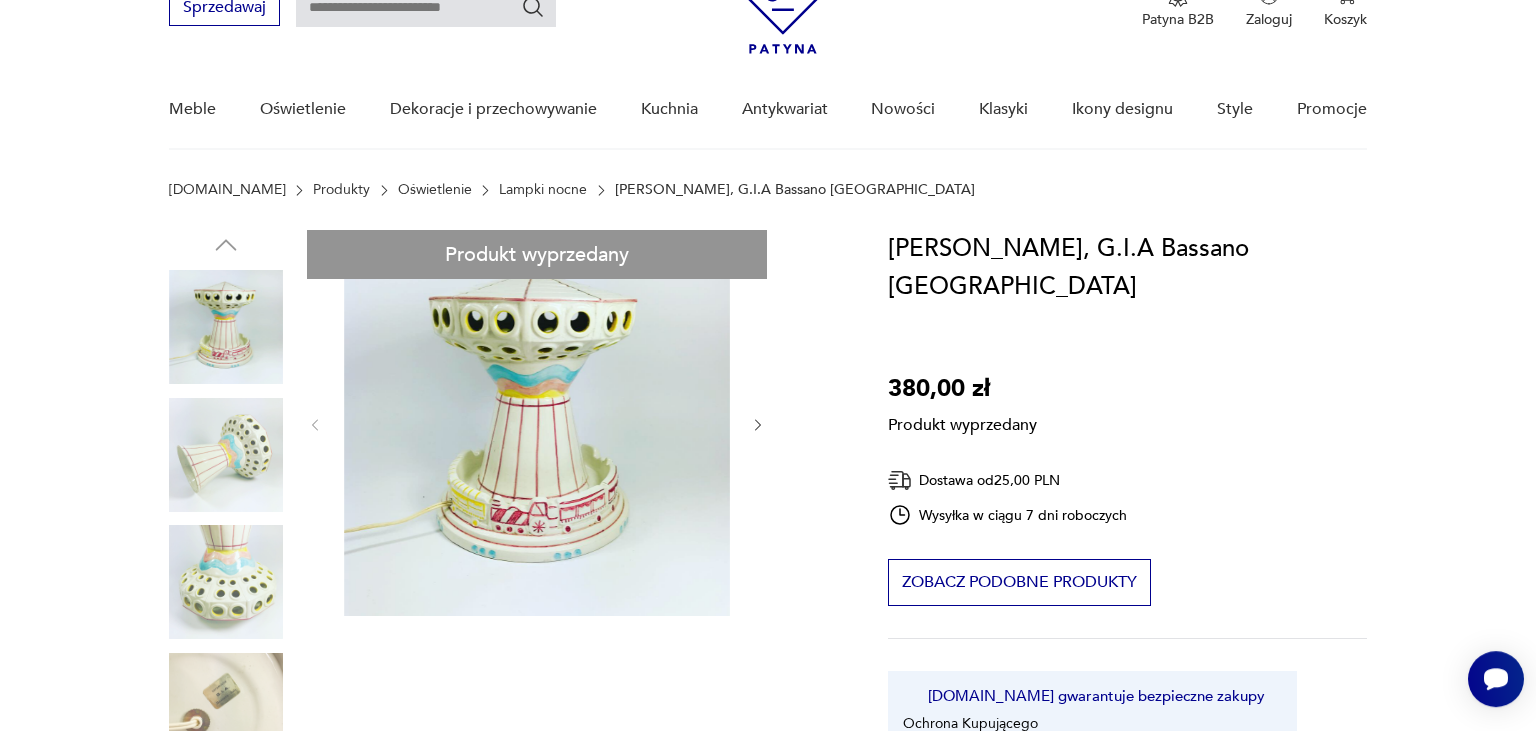 scroll, scrollTop: 105, scrollLeft: 0, axis: vertical 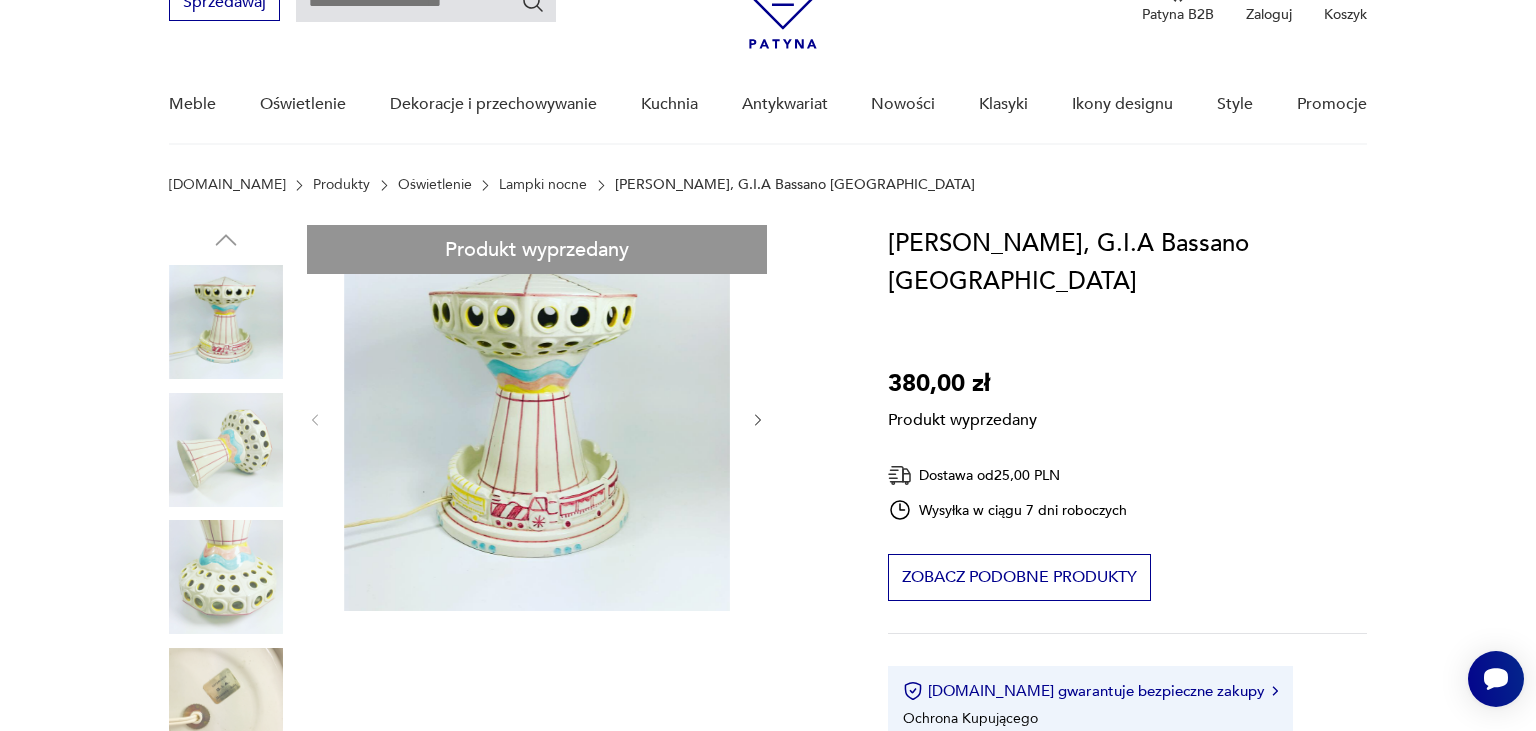 click on "Produkt wyprzedany Opis produktu Piękna, fajansowa lampa G.I.A Bassano [GEOGRAPHIC_DATA]. Lampa składa się z dwóch części, podstawy i klosza. Stan poprawny, na kloszu znajduje się pęknięcie z odpryskiem- widoczne na zdjęciu.
Wysokość 27 cm, średnica klosza na górze 22 cm. Rozwiń więcej Szczegóły produktu Tagi:   ceramika ,  lata 70. ,  fajans ,  Prezent dla dziecka ,  prezent ,  Pierwszy śnieg O sprzedawcy Zbiór Zweryfikowany sprzedawca Od 10 lat z Patyną Dostawa i zwroty Dostępne formy dostawy: Przesyłka zwykła   25,00 PLN Przesyłka priorytetowa   28,00 PLN Odbiór osobisty   0,00 PLN Zwroty: Jeśli z jakiegokolwiek powodu chcesz zwrócić zamówiony przedmiot, masz na to   14 dni od momentu otrzymania przesyłki." at bounding box center [504, 710] 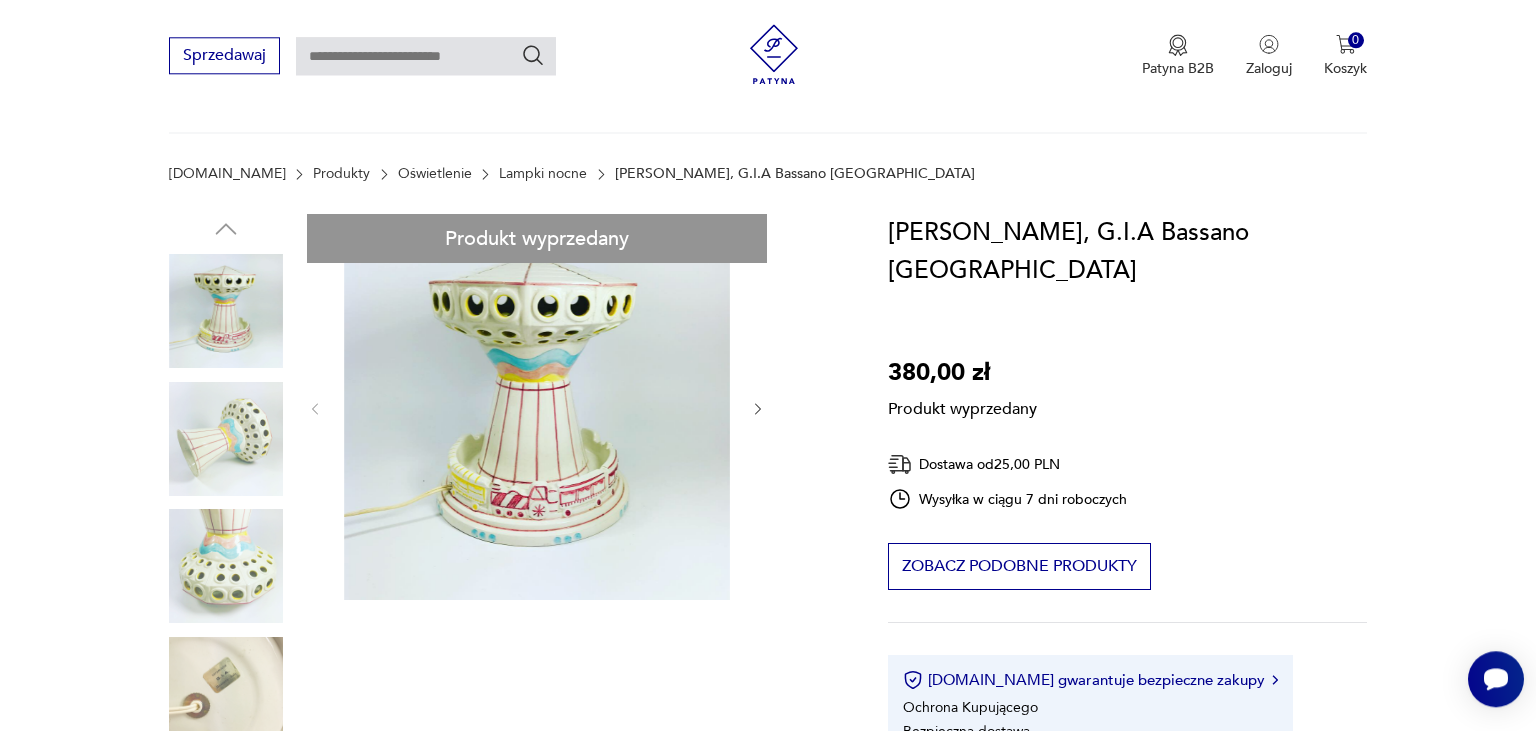 scroll, scrollTop: 0, scrollLeft: 0, axis: both 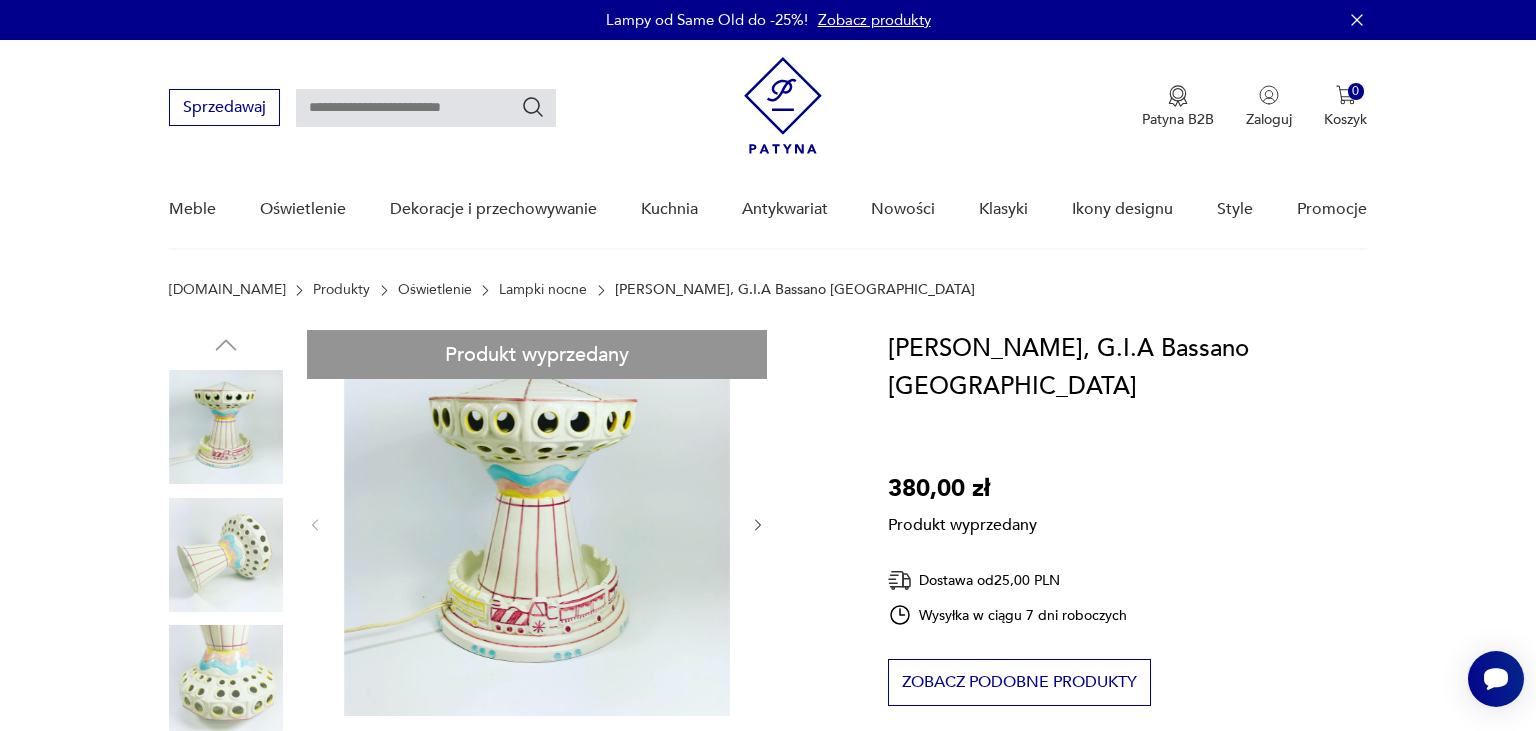 click on "Produkt wyprzedany Opis produktu Piękna, fajansowa lampa G.I.A Bassano [GEOGRAPHIC_DATA]. Lampa składa się z dwóch części, podstawy i klosza. Stan poprawny, na kloszu znajduje się pęknięcie z odpryskiem- widoczne na zdjęciu.
Wysokość 27 cm, średnica klosza na górze 22 cm. Rozwiń więcej Szczegóły produktu Tagi:   ceramika ,  lata 70. ,  fajans ,  Prezent dla dziecka ,  prezent ,  Pierwszy śnieg O sprzedawcy Zbiór Zweryfikowany sprzedawca Od 10 lat z Patyną Dostawa i zwroty Dostępne formy dostawy: Przesyłka zwykła   25,00 PLN Przesyłka priorytetowa   28,00 PLN Odbiór osobisty   0,00 PLN Zwroty: Jeśli z jakiegokolwiek powodu chcesz zwrócić zamówiony przedmiot, masz na to   14 dni od momentu otrzymania przesyłki." at bounding box center (504, 815) 